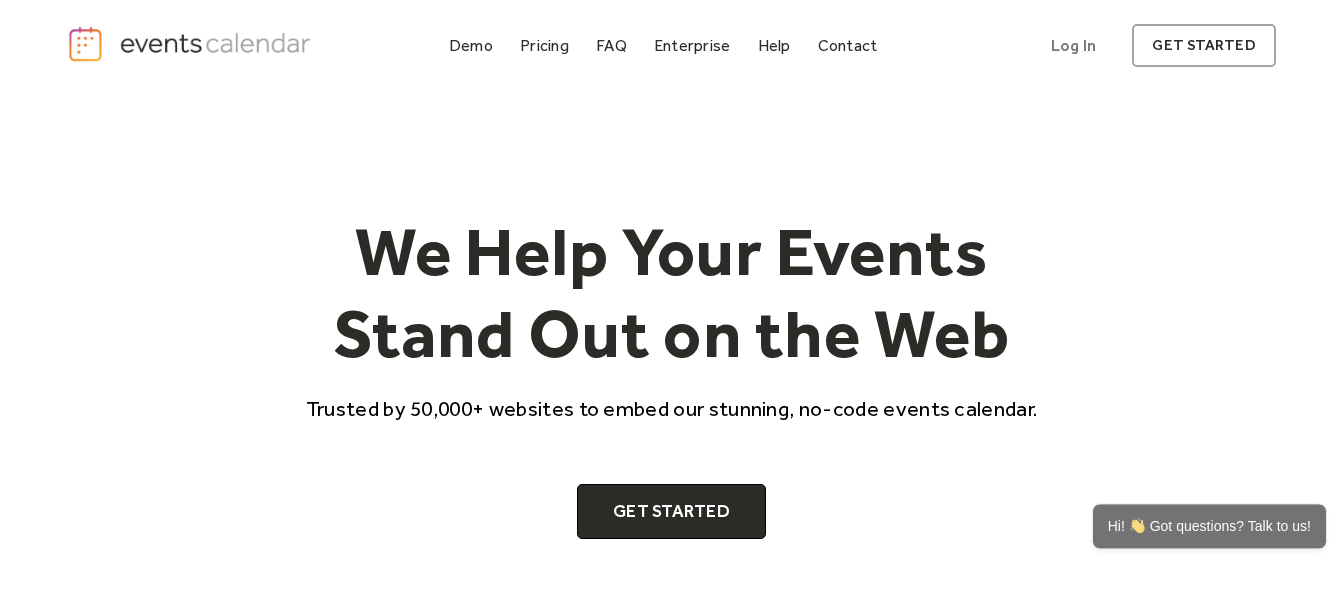 scroll, scrollTop: 0, scrollLeft: 0, axis: both 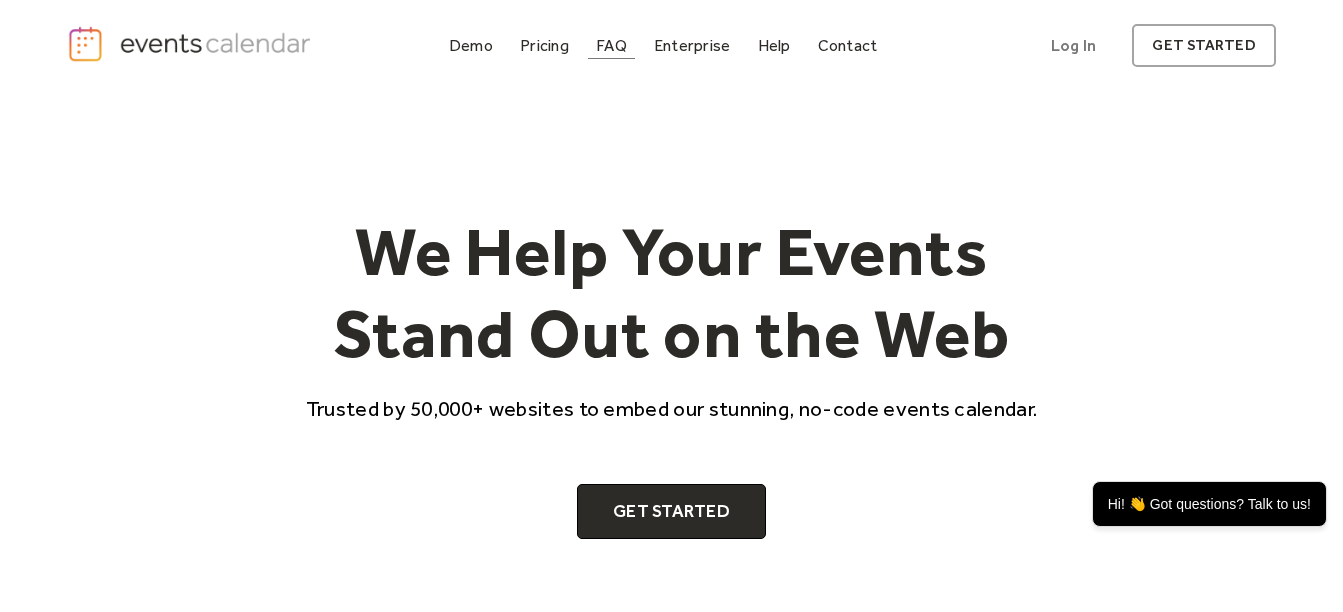 click on "FAQ" at bounding box center (611, 45) 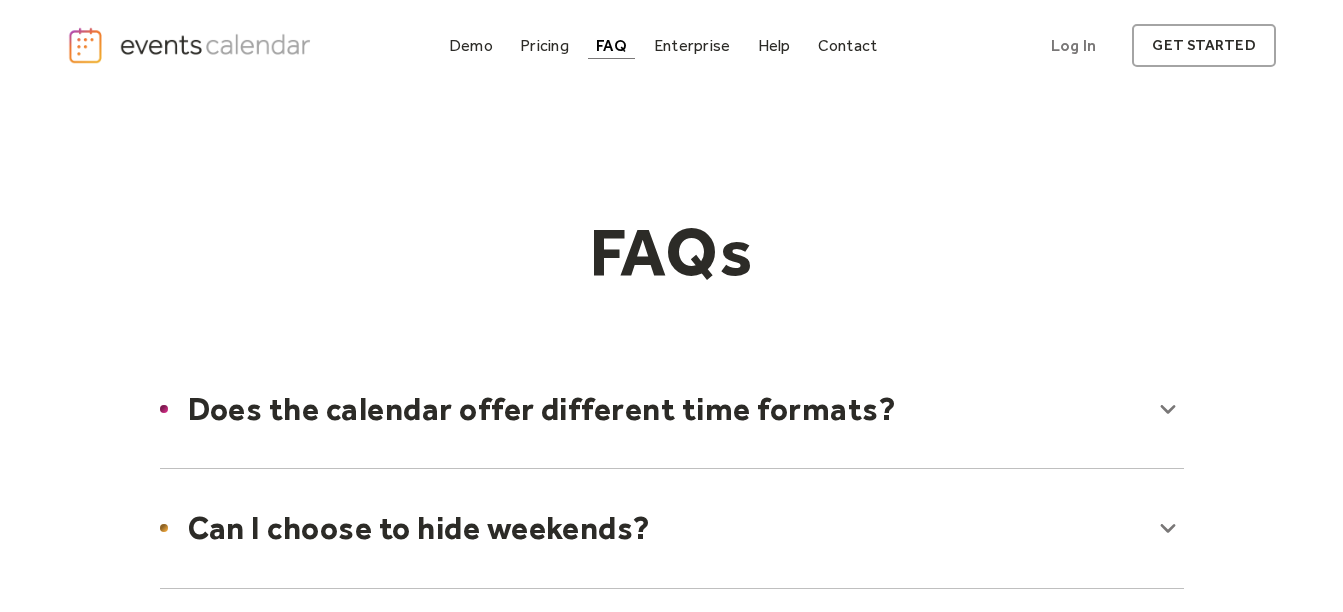 scroll, scrollTop: 0, scrollLeft: 0, axis: both 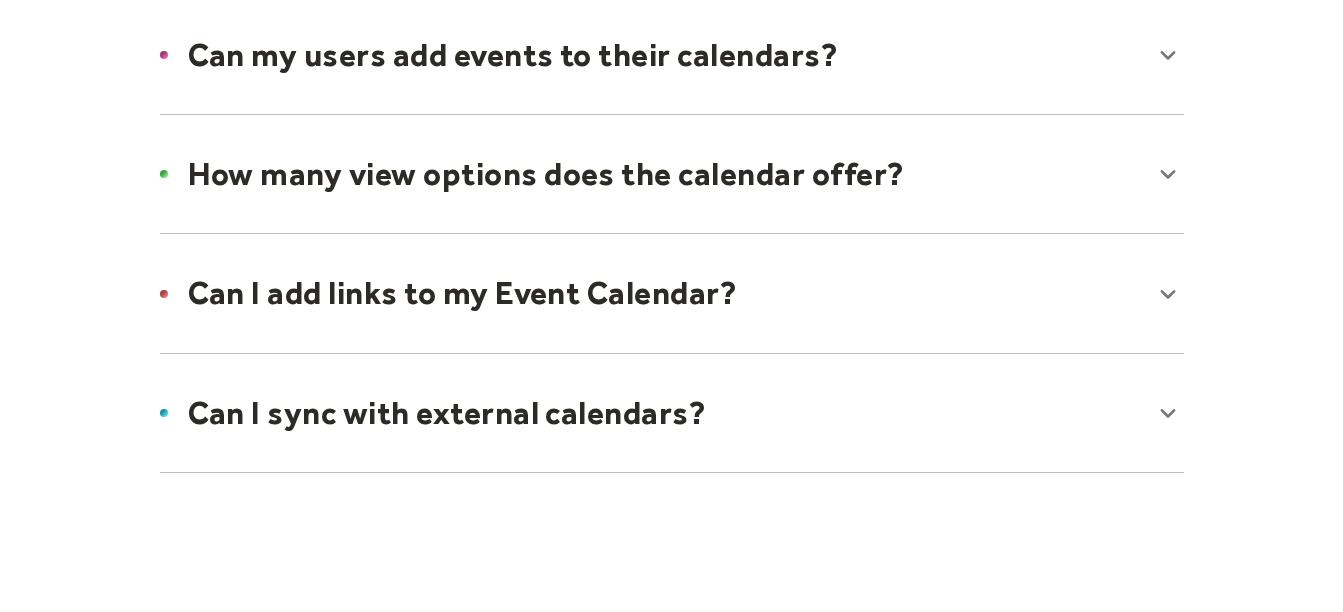 click at bounding box center [672, 293] 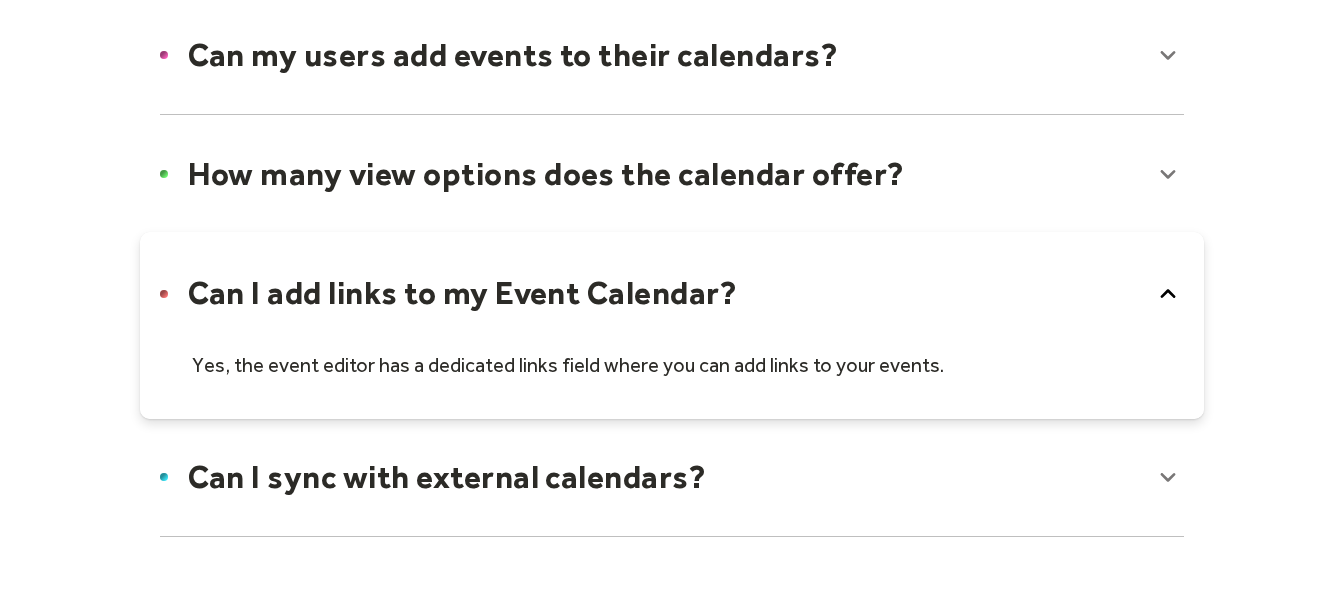 click 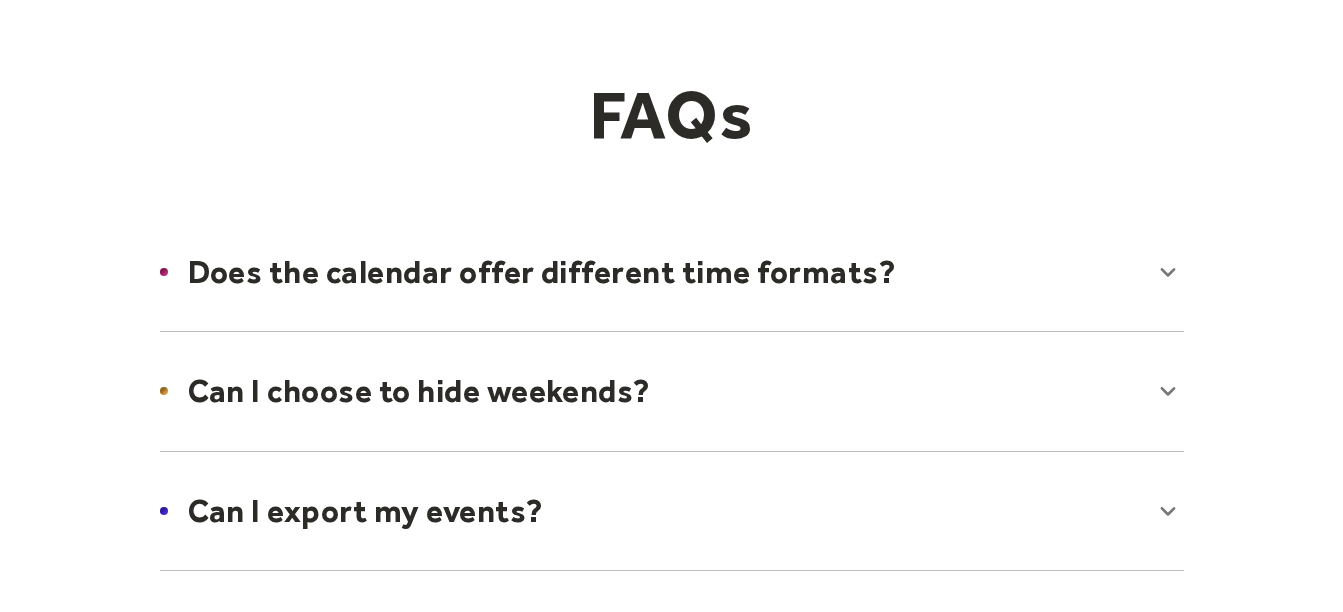 scroll, scrollTop: 0, scrollLeft: 0, axis: both 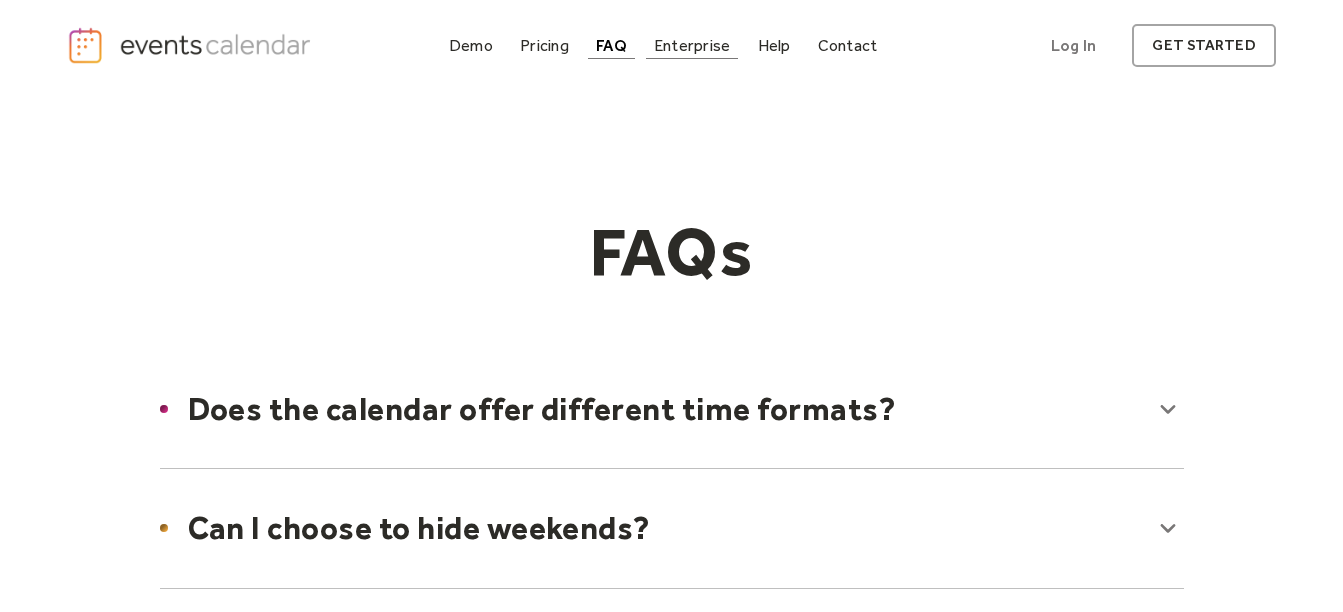 click on "Enterprise" at bounding box center [692, 45] 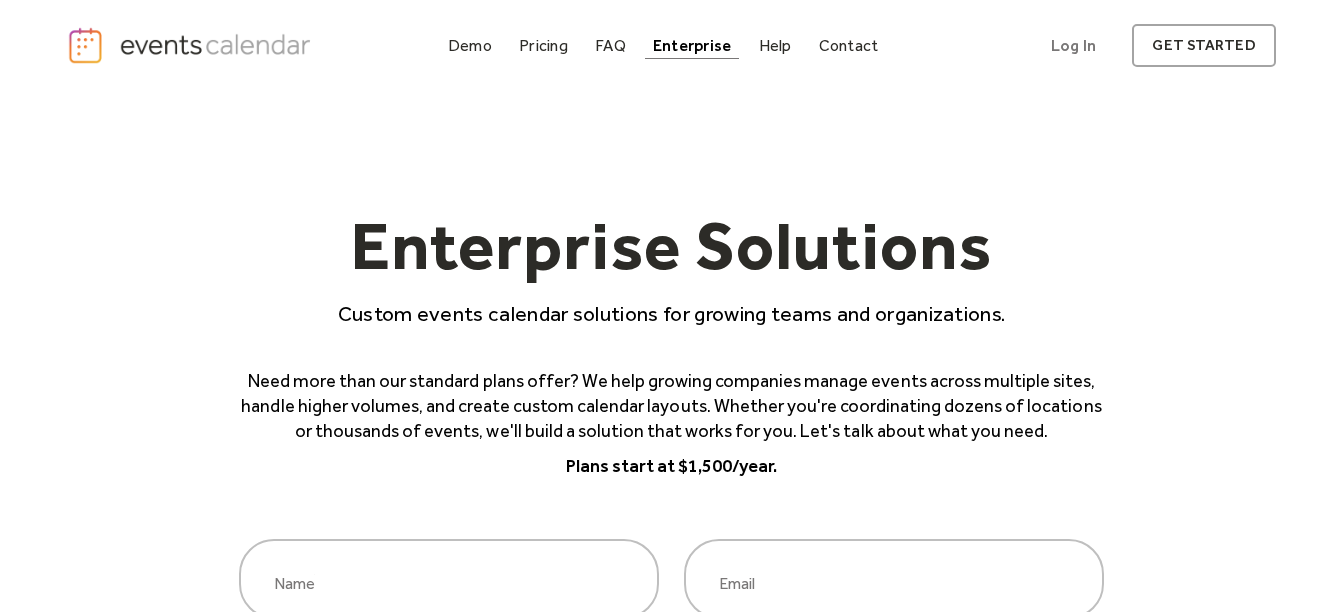 scroll, scrollTop: 0, scrollLeft: 0, axis: both 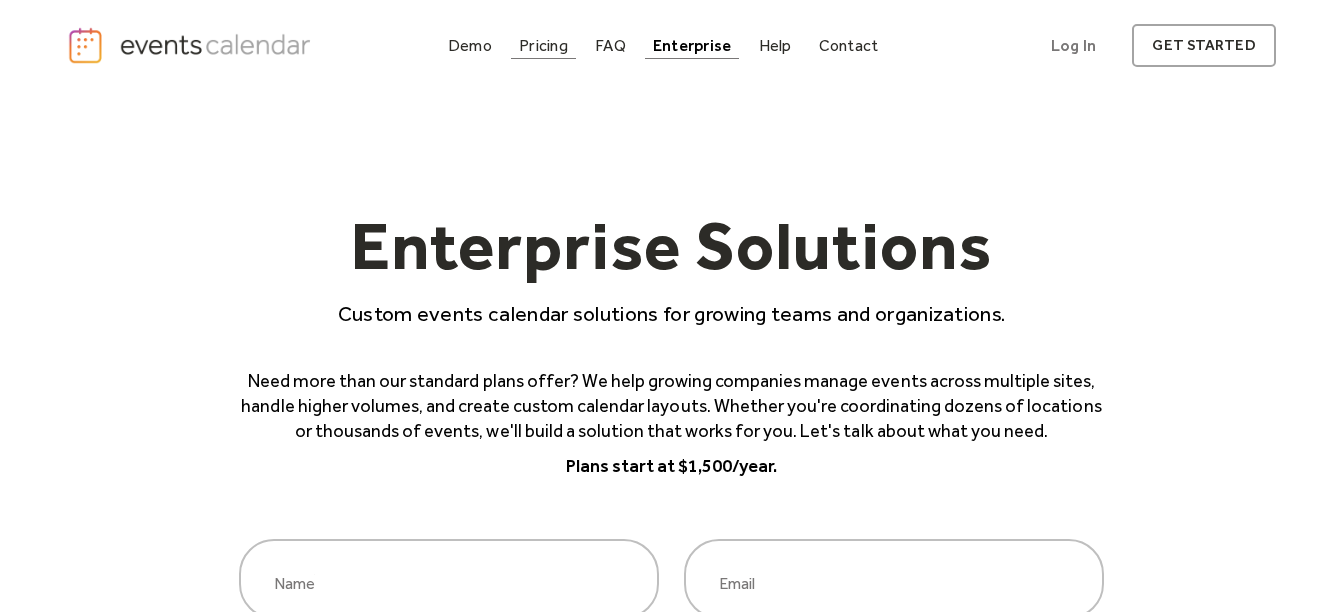 click on "Pricing" at bounding box center [543, 45] 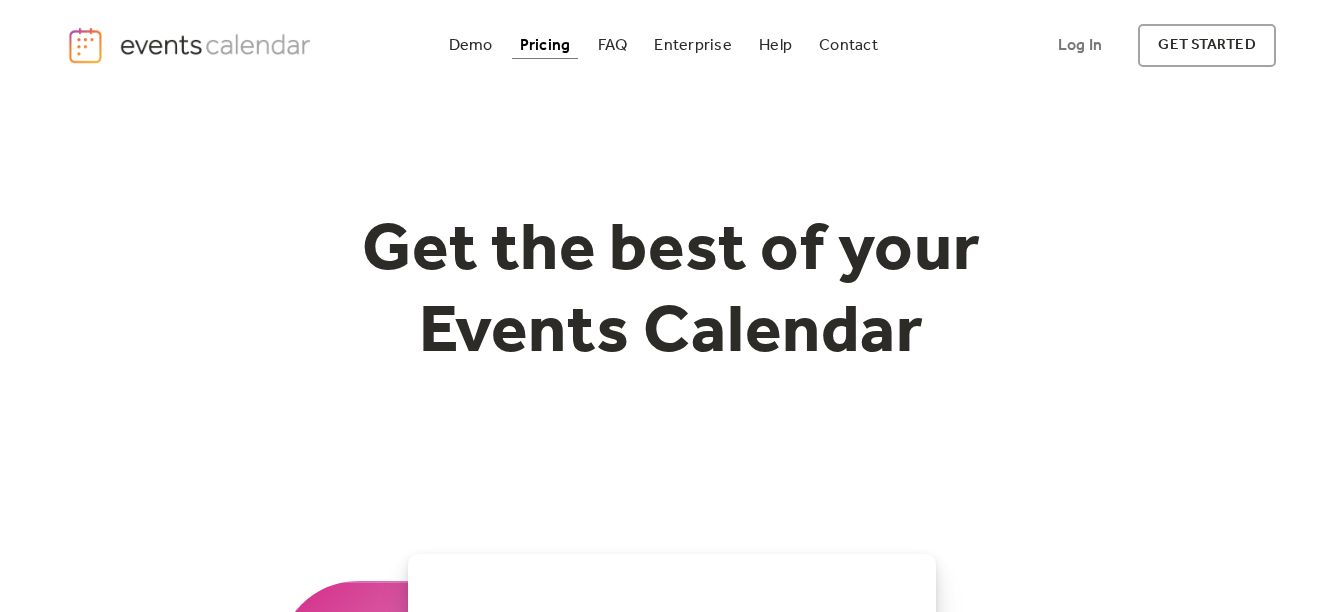 scroll, scrollTop: 0, scrollLeft: 0, axis: both 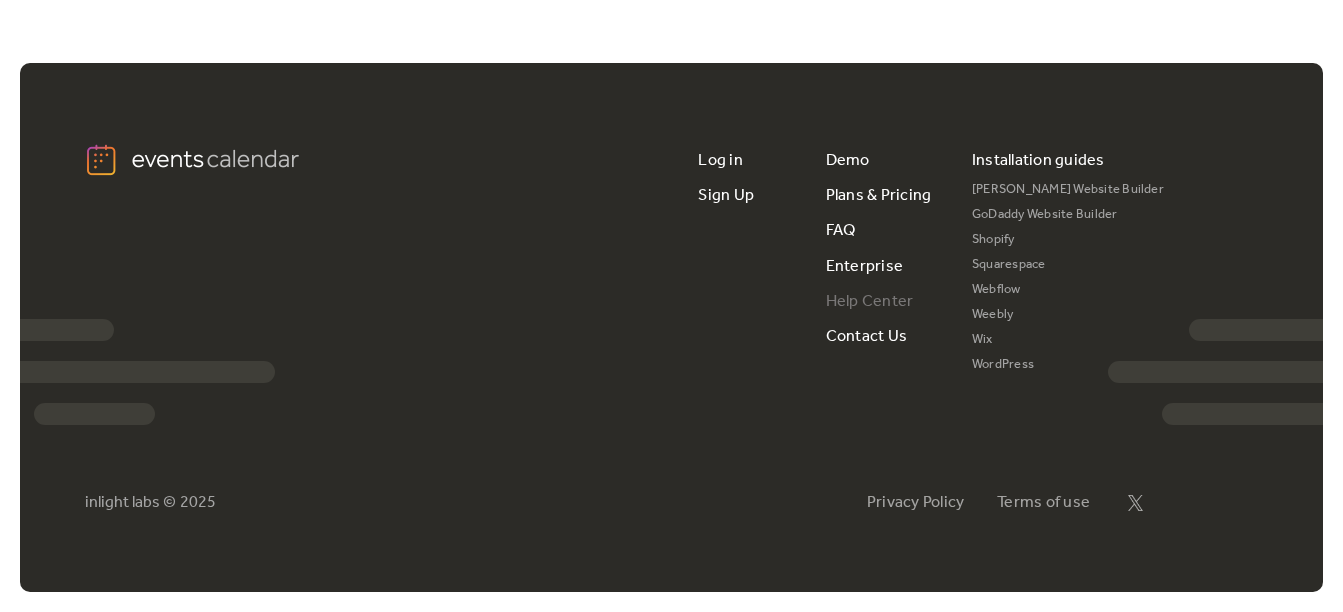click on "Help Center" at bounding box center (870, 301) 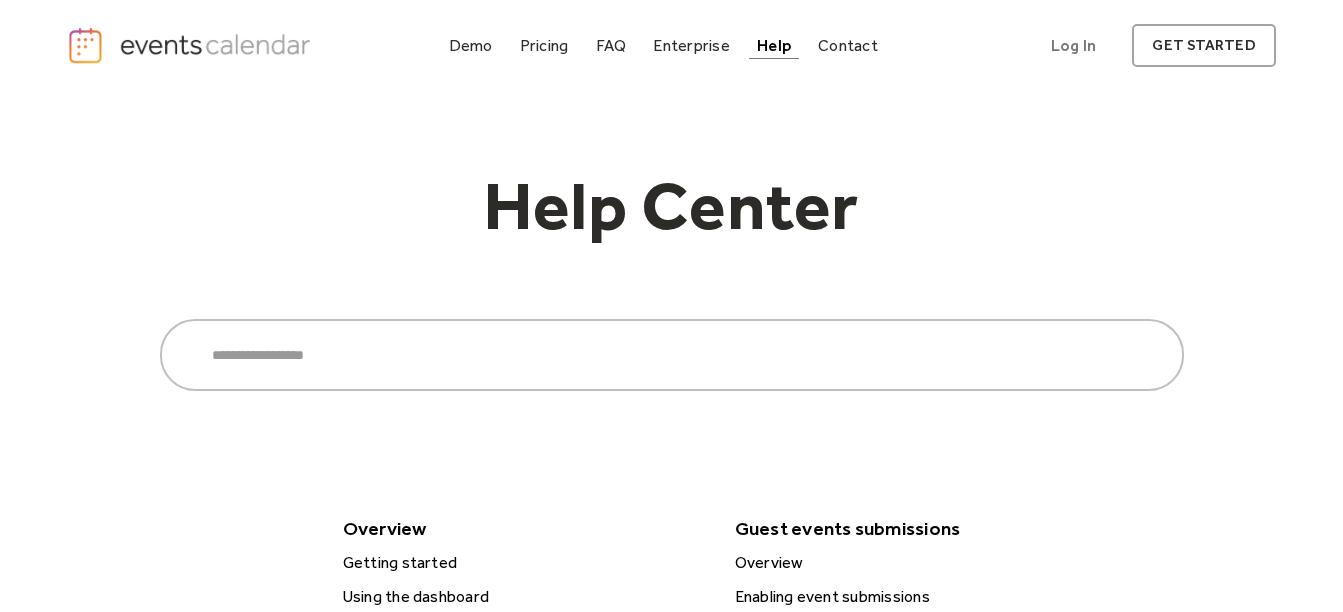 scroll, scrollTop: 0, scrollLeft: 0, axis: both 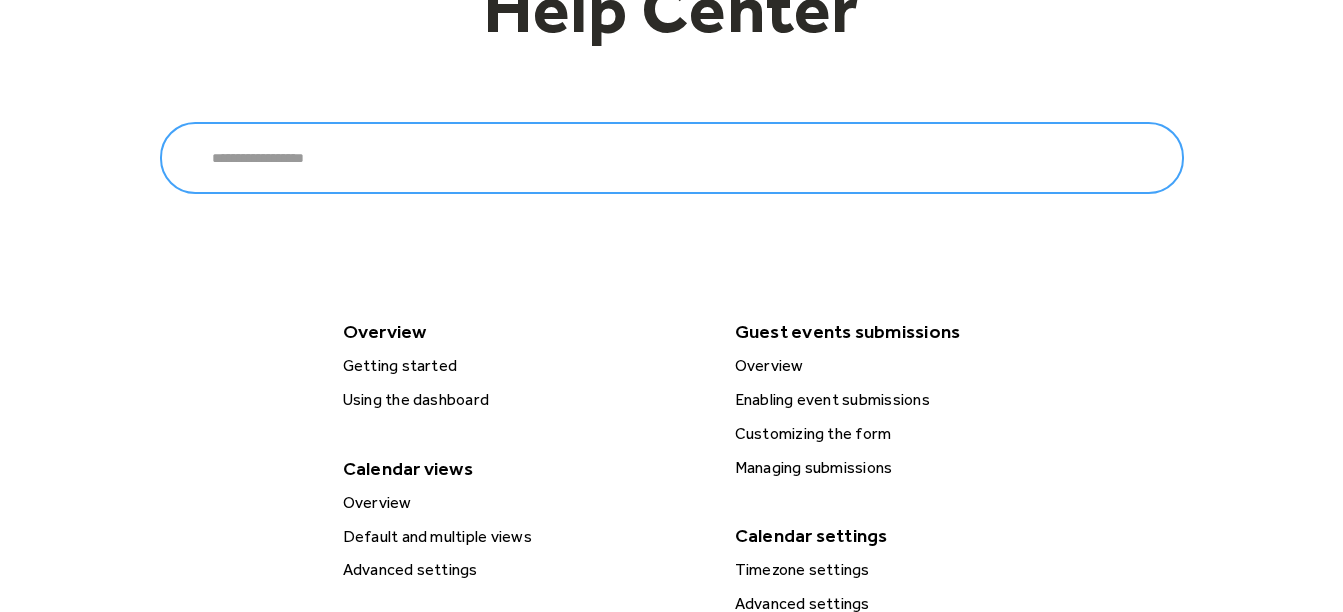 click on "Search" at bounding box center (672, 158) 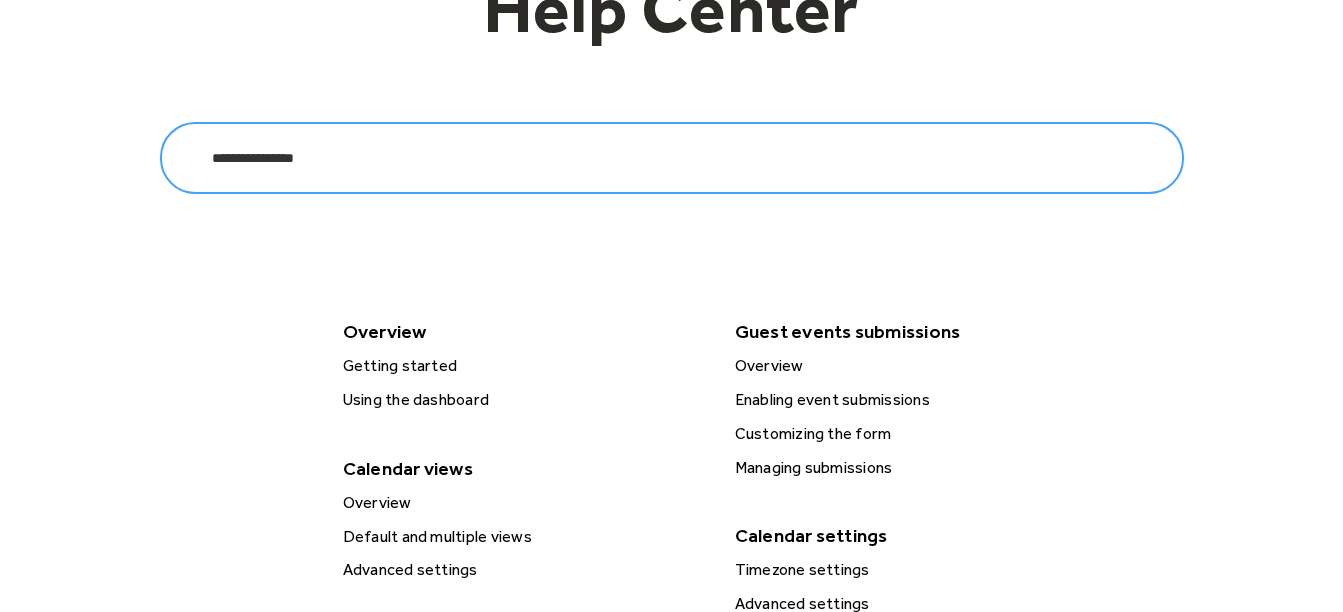 type on "**********" 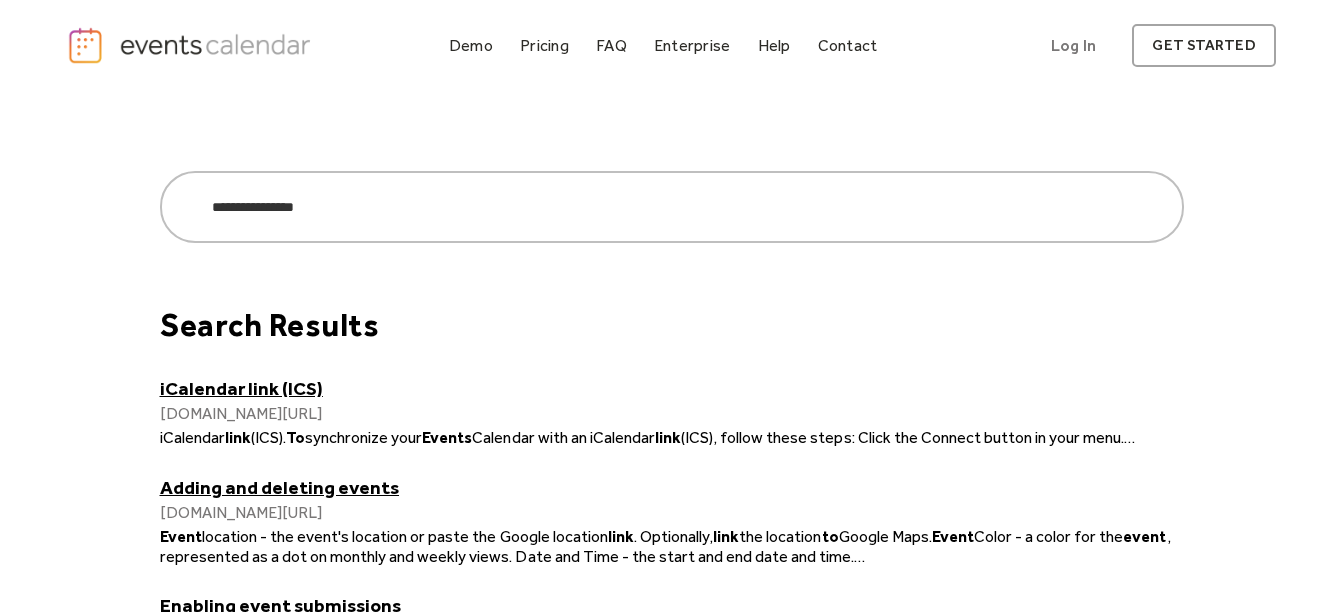 scroll, scrollTop: 0, scrollLeft: 0, axis: both 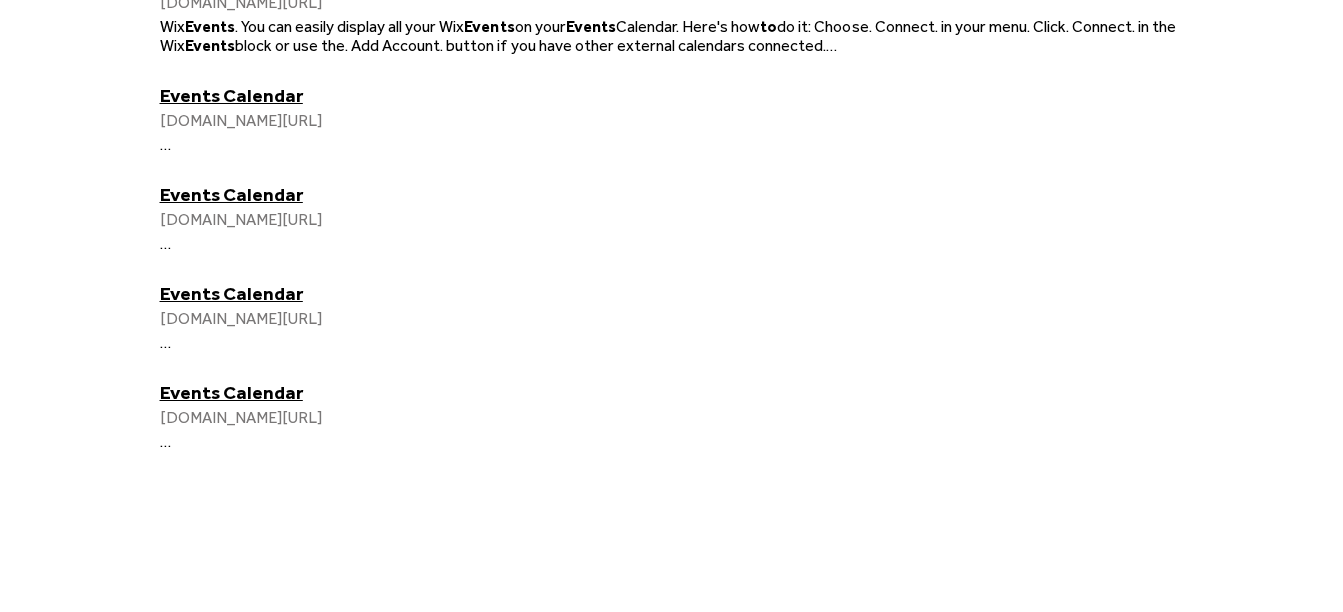 click on "Events Calendar" at bounding box center (672, 95) 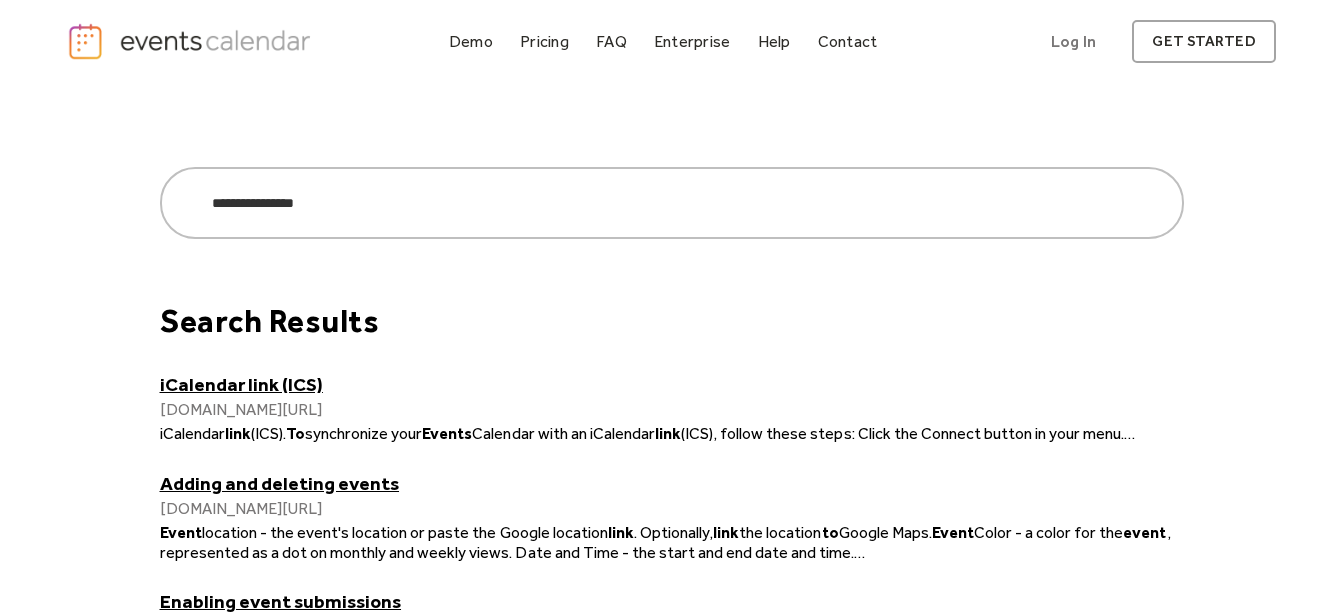 scroll, scrollTop: 0, scrollLeft: 0, axis: both 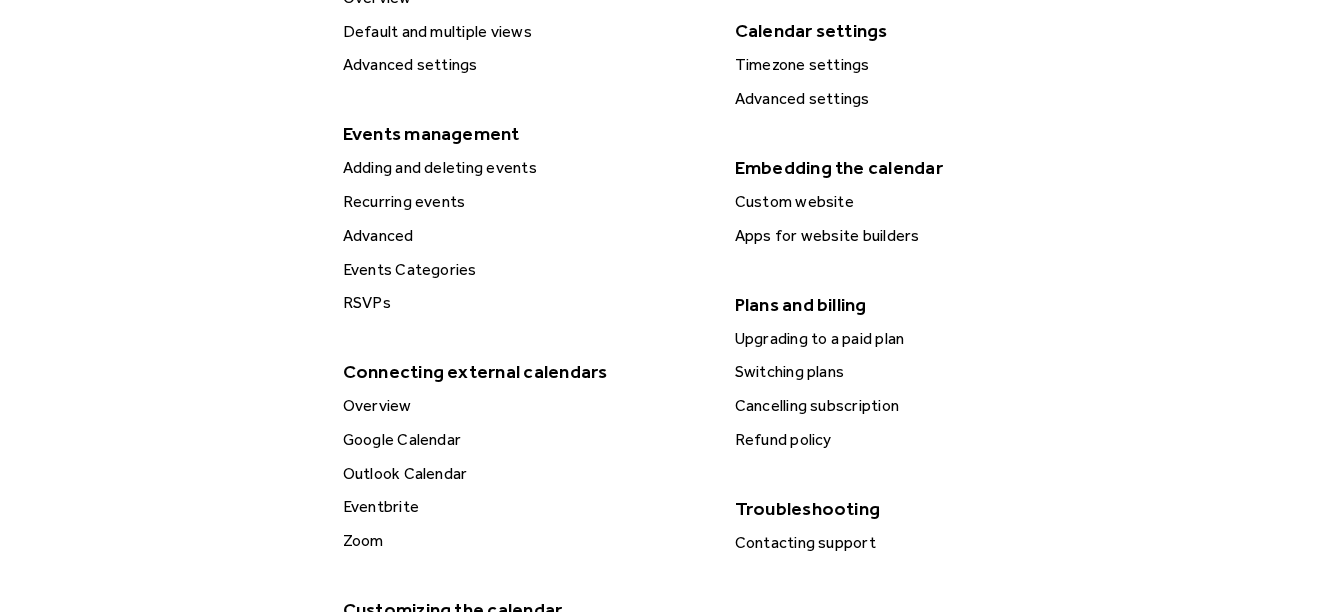 click on "Apps for website builders" at bounding box center (916, 236) 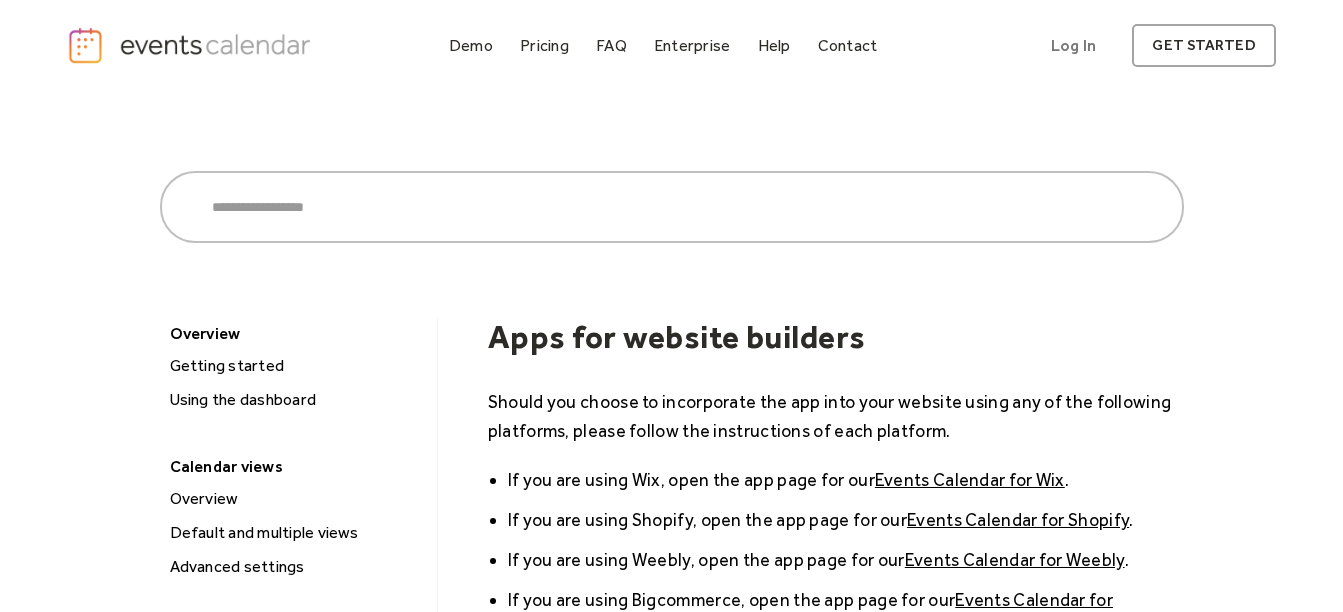 scroll, scrollTop: 0, scrollLeft: 0, axis: both 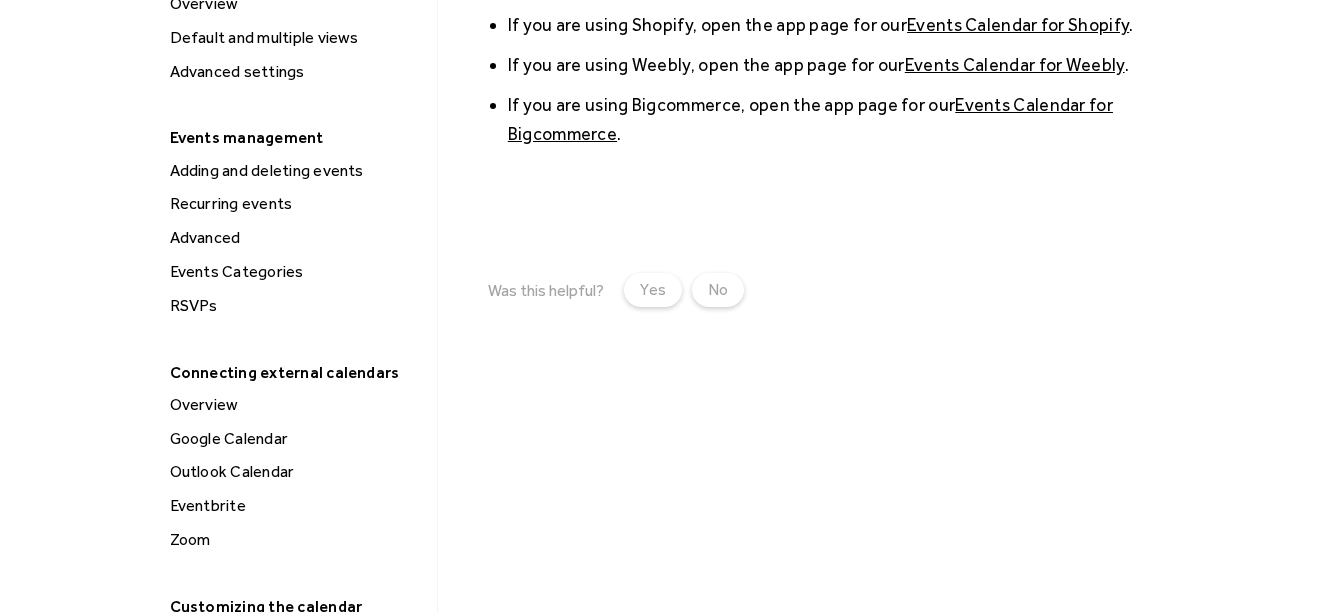 click on "Adding and deleting events" at bounding box center (296, 171) 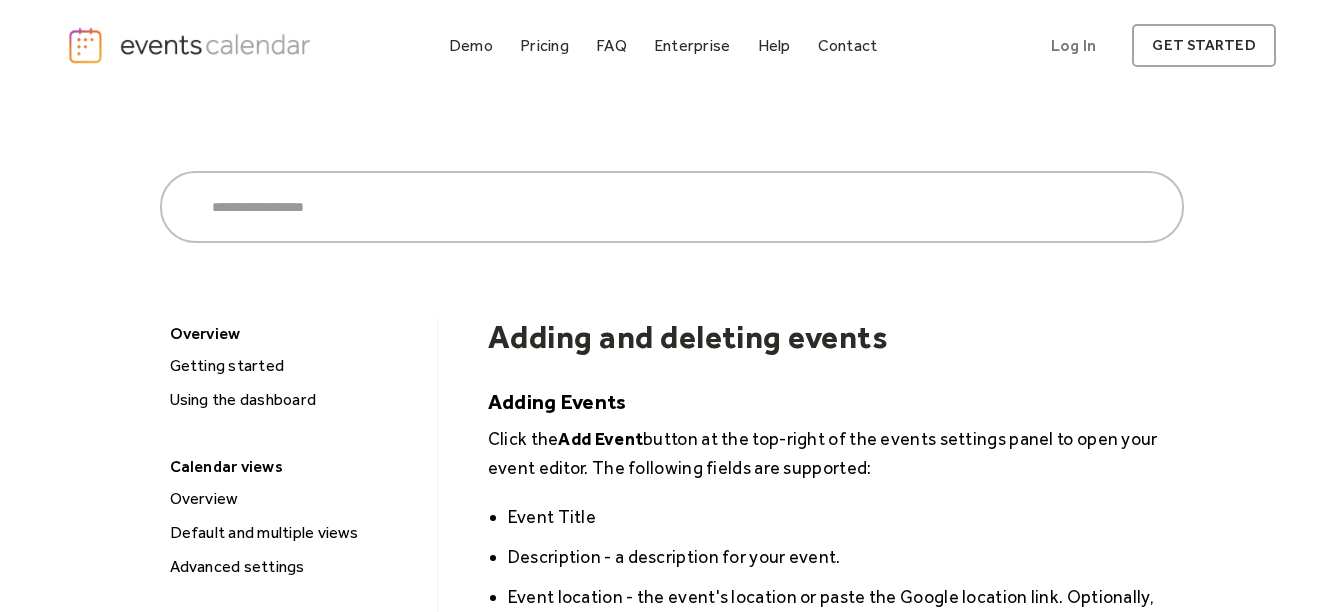 scroll, scrollTop: 0, scrollLeft: 0, axis: both 